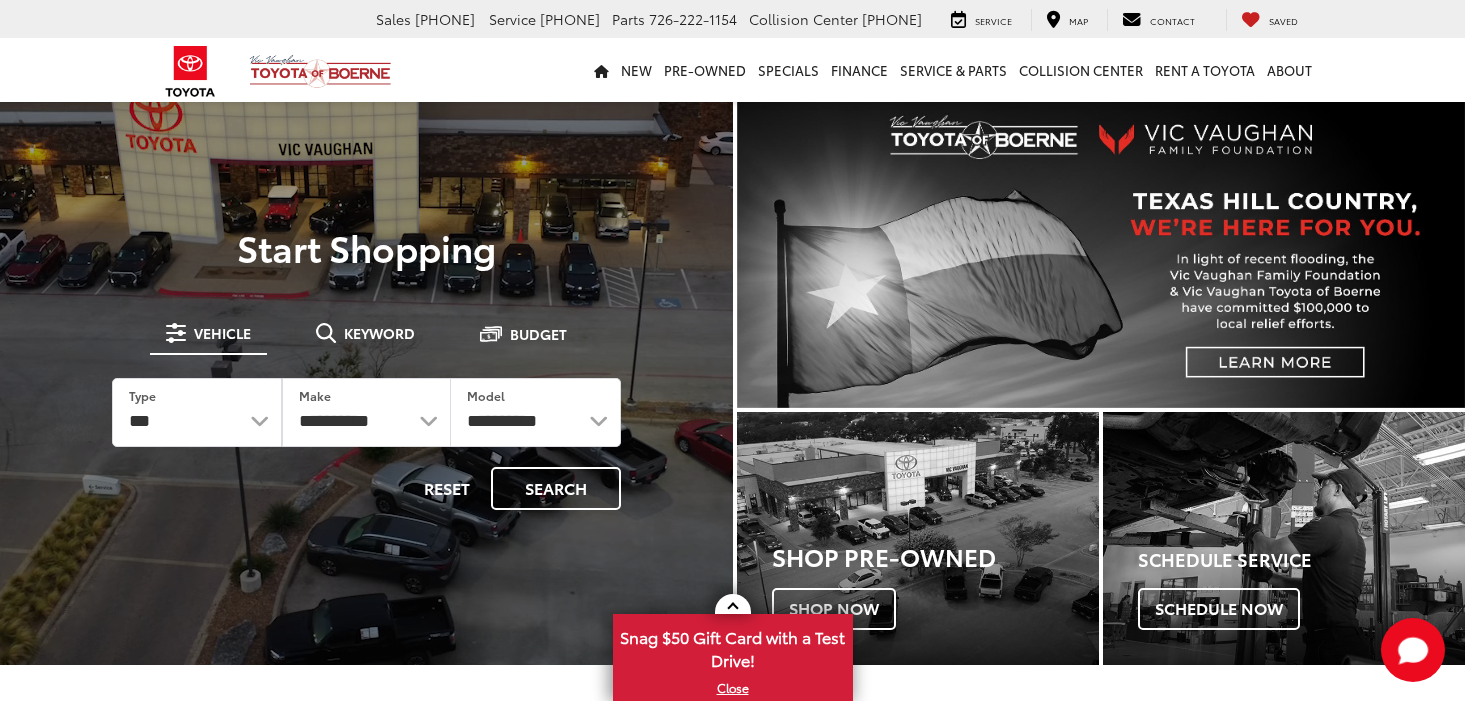 scroll, scrollTop: 0, scrollLeft: 0, axis: both 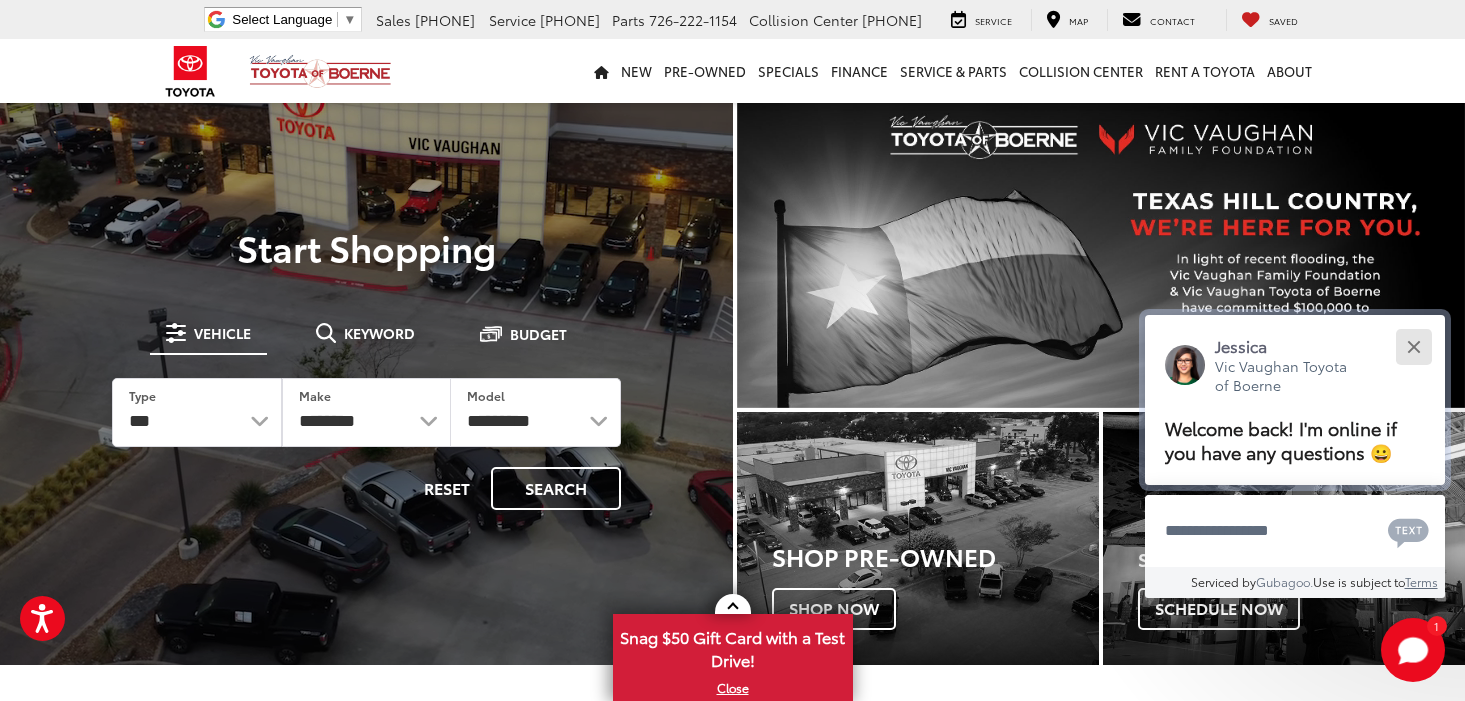 click at bounding box center [1413, 346] 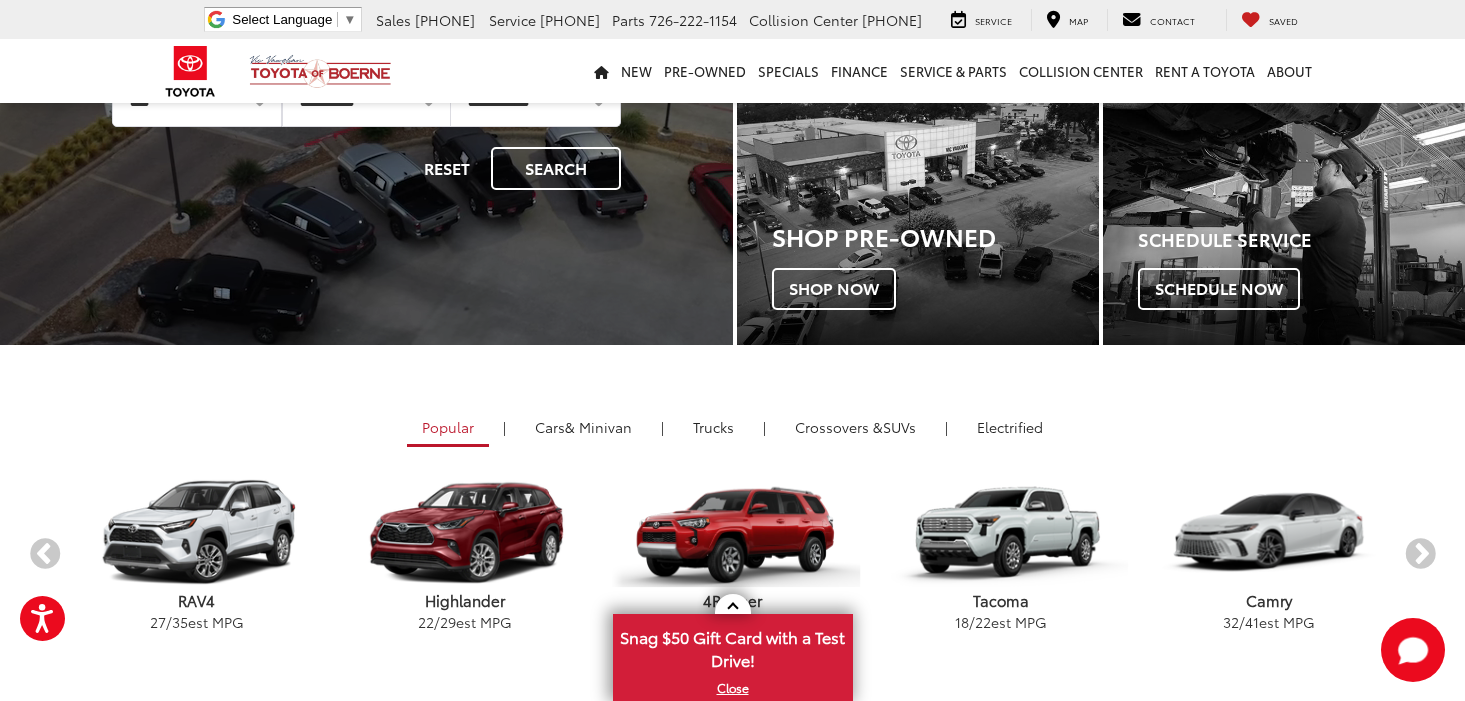 scroll, scrollTop: 400, scrollLeft: 0, axis: vertical 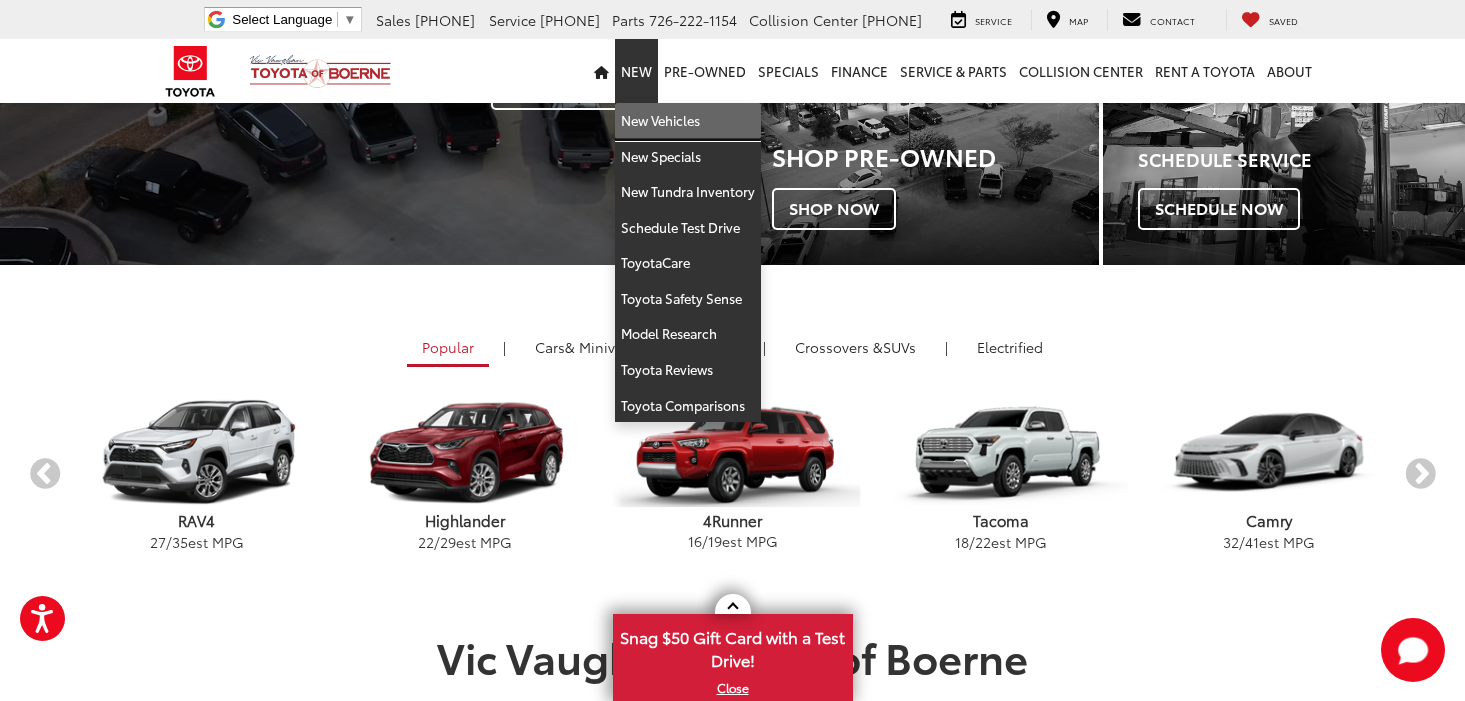 click on "New Vehicles" at bounding box center [688, 121] 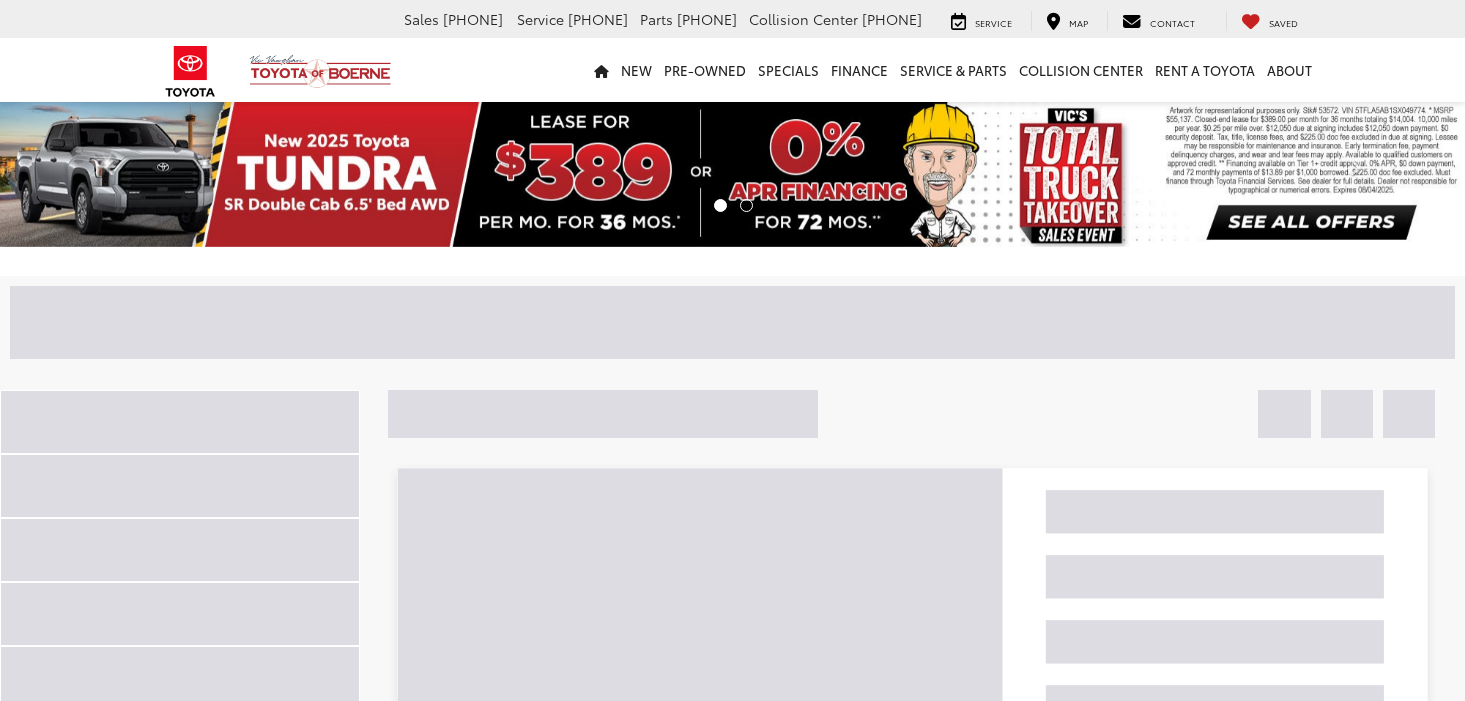 scroll, scrollTop: 0, scrollLeft: 0, axis: both 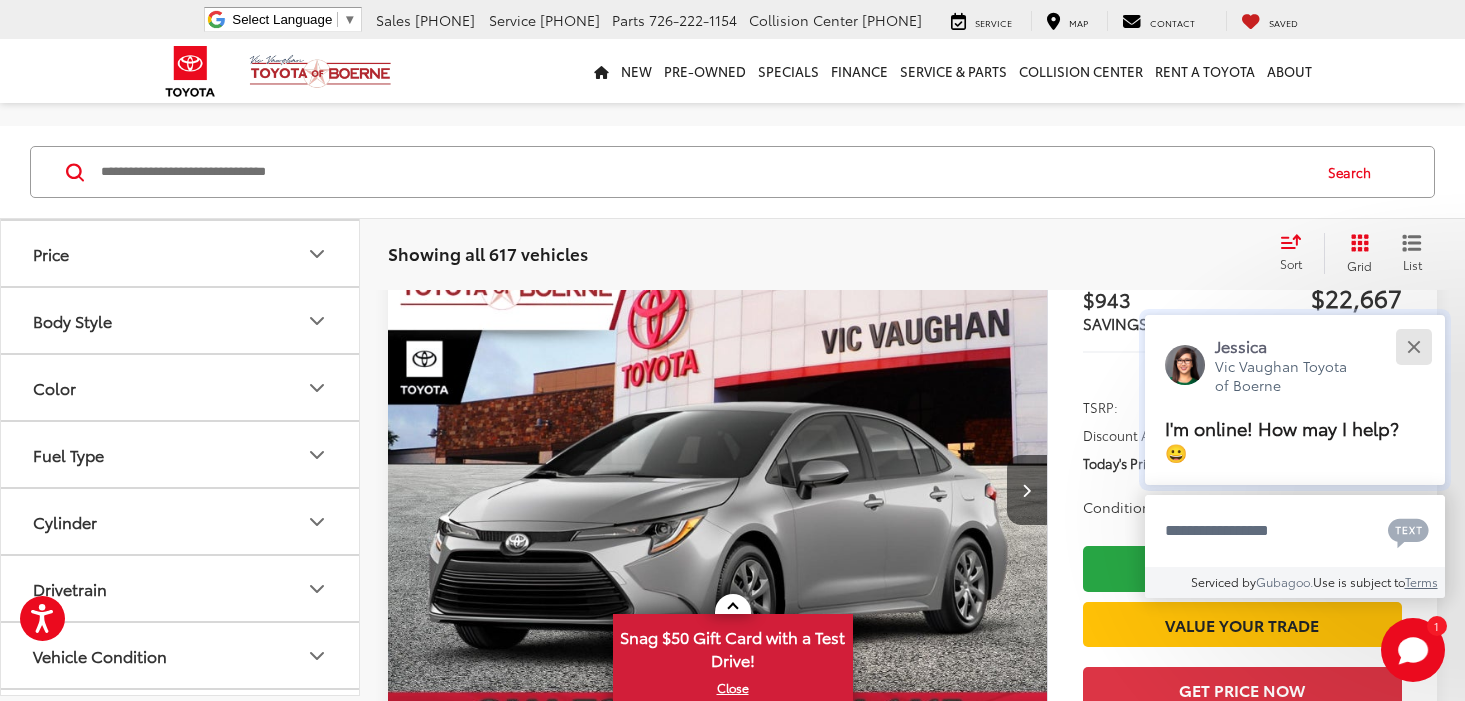 click at bounding box center [1413, 346] 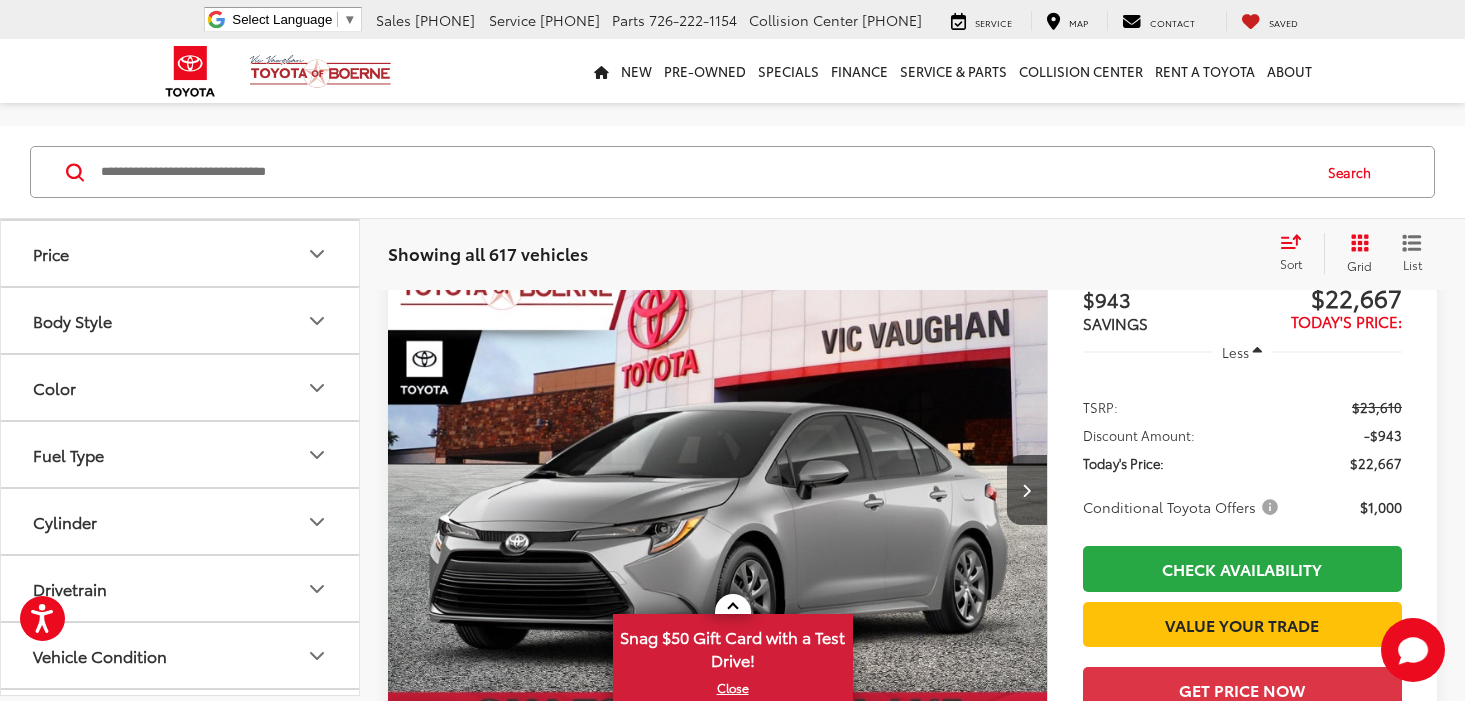 click on "Body Style" at bounding box center (72, 321) 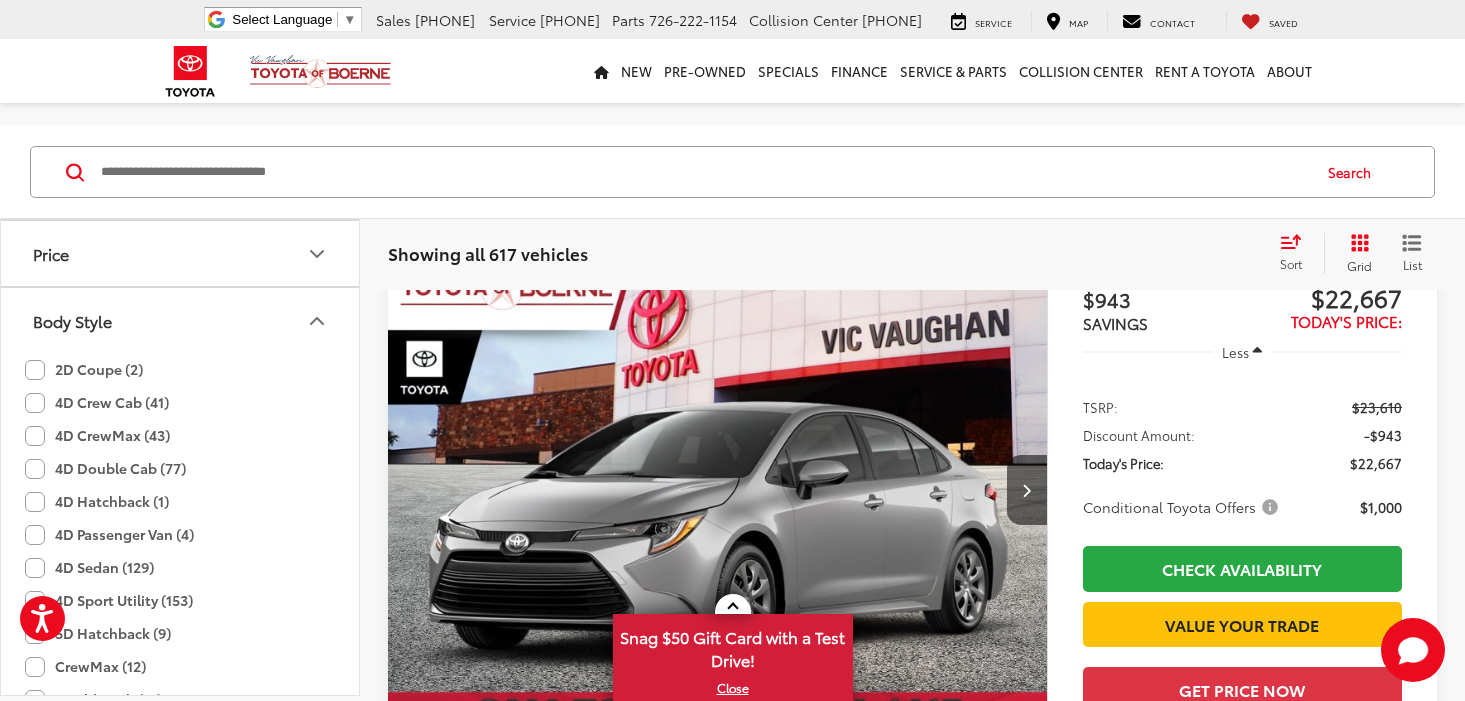 click on "Body Style" at bounding box center [72, 321] 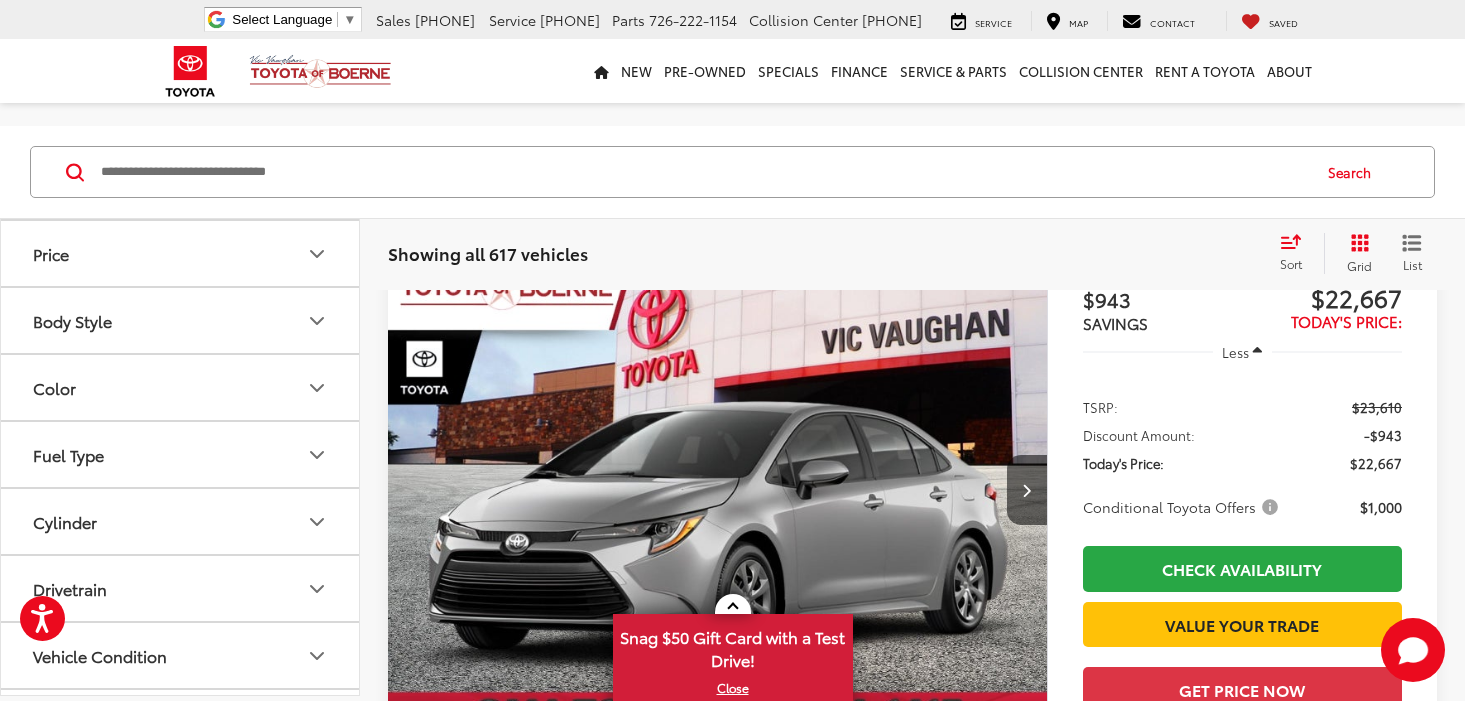 scroll, scrollTop: 0, scrollLeft: 0, axis: both 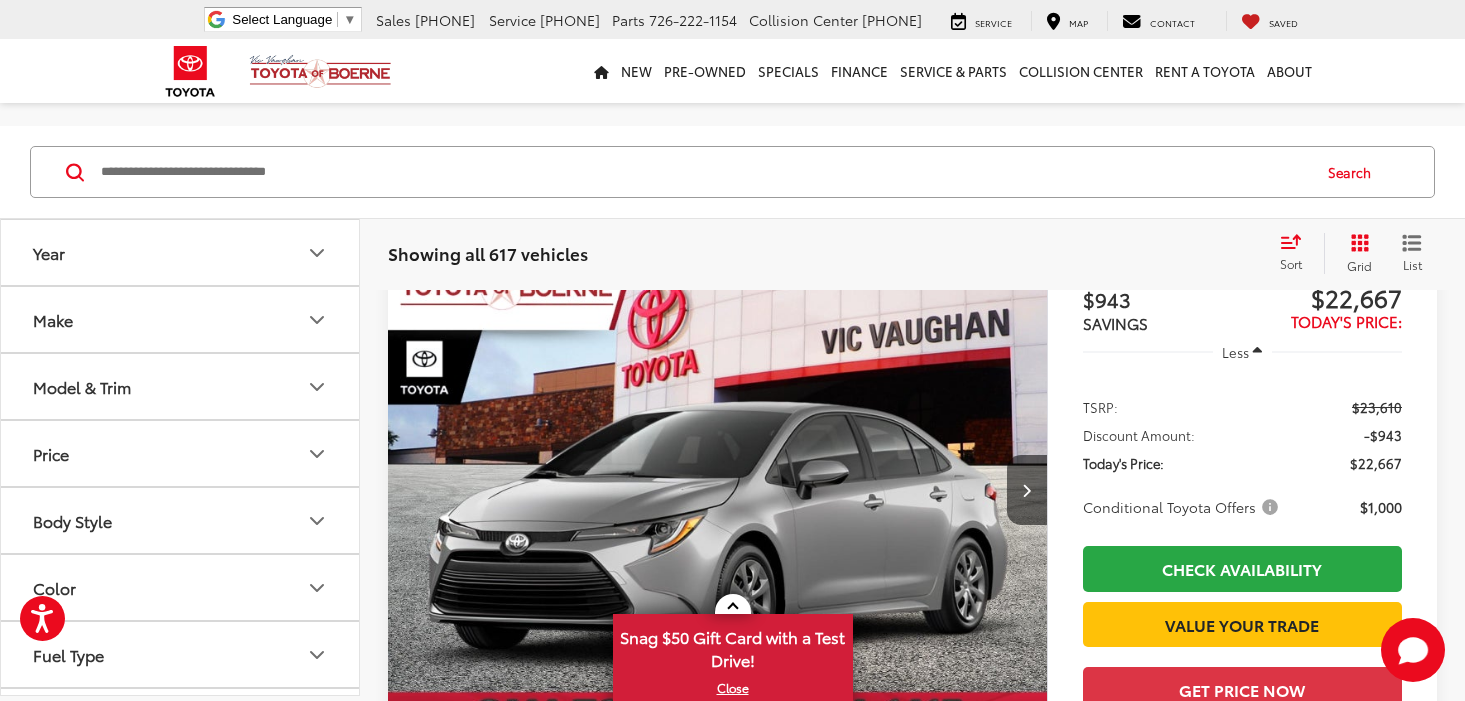 click on "Model & Trim" at bounding box center [82, 387] 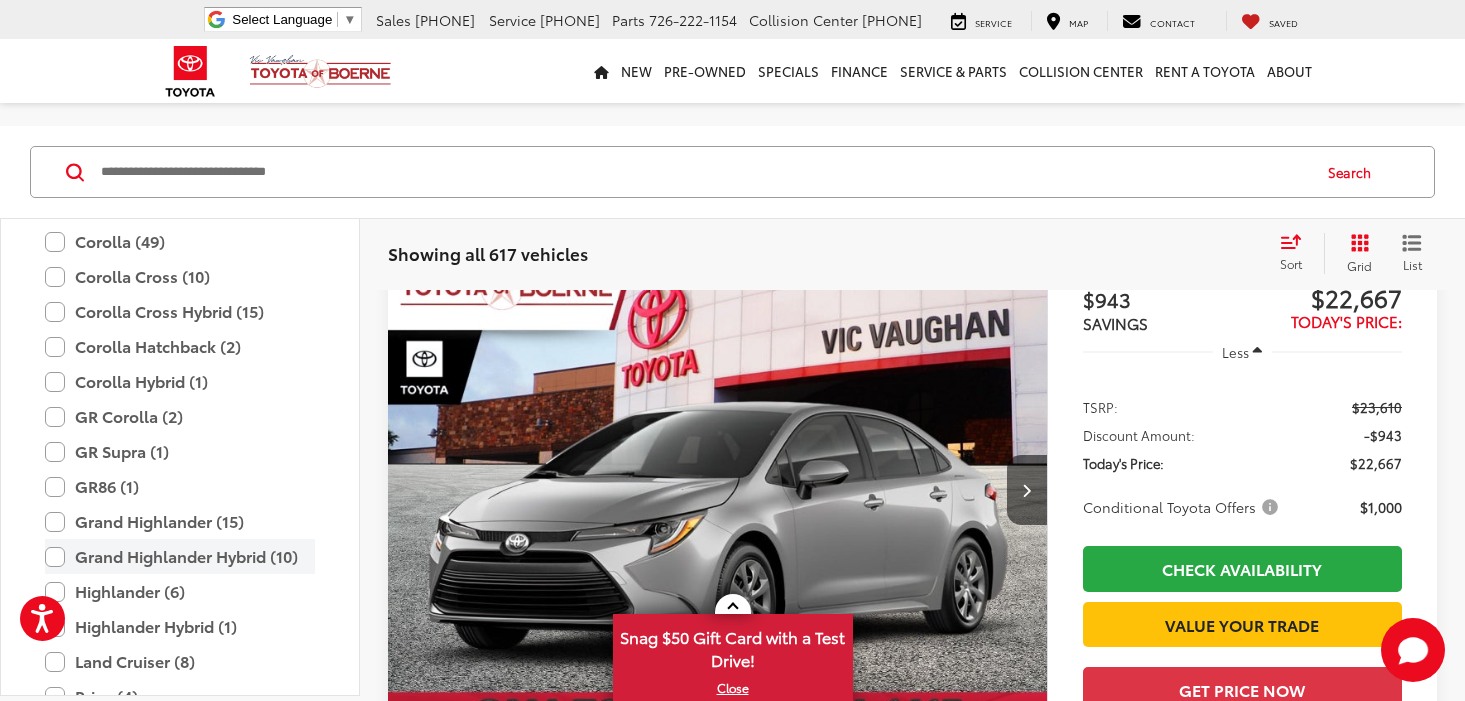 scroll, scrollTop: 400, scrollLeft: 0, axis: vertical 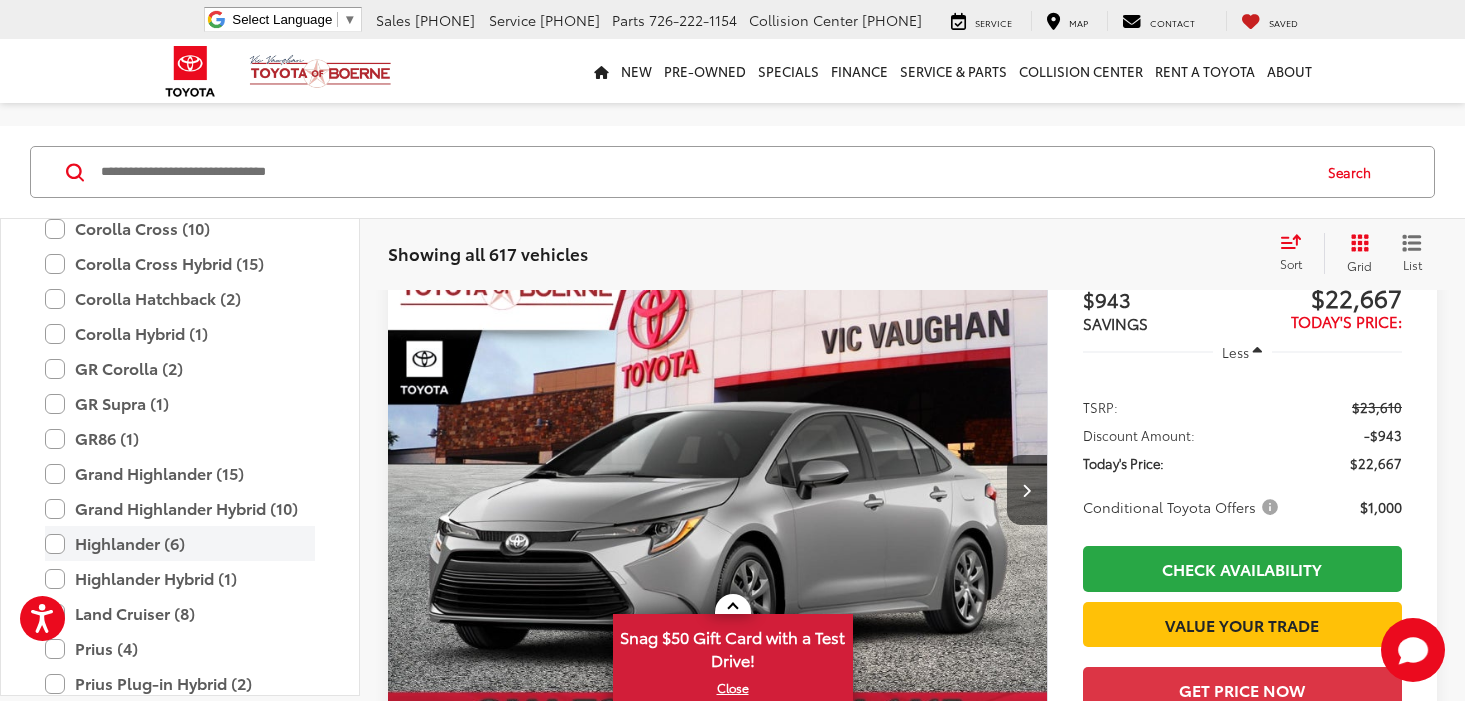 click on "Highlander (6)" at bounding box center [180, 544] 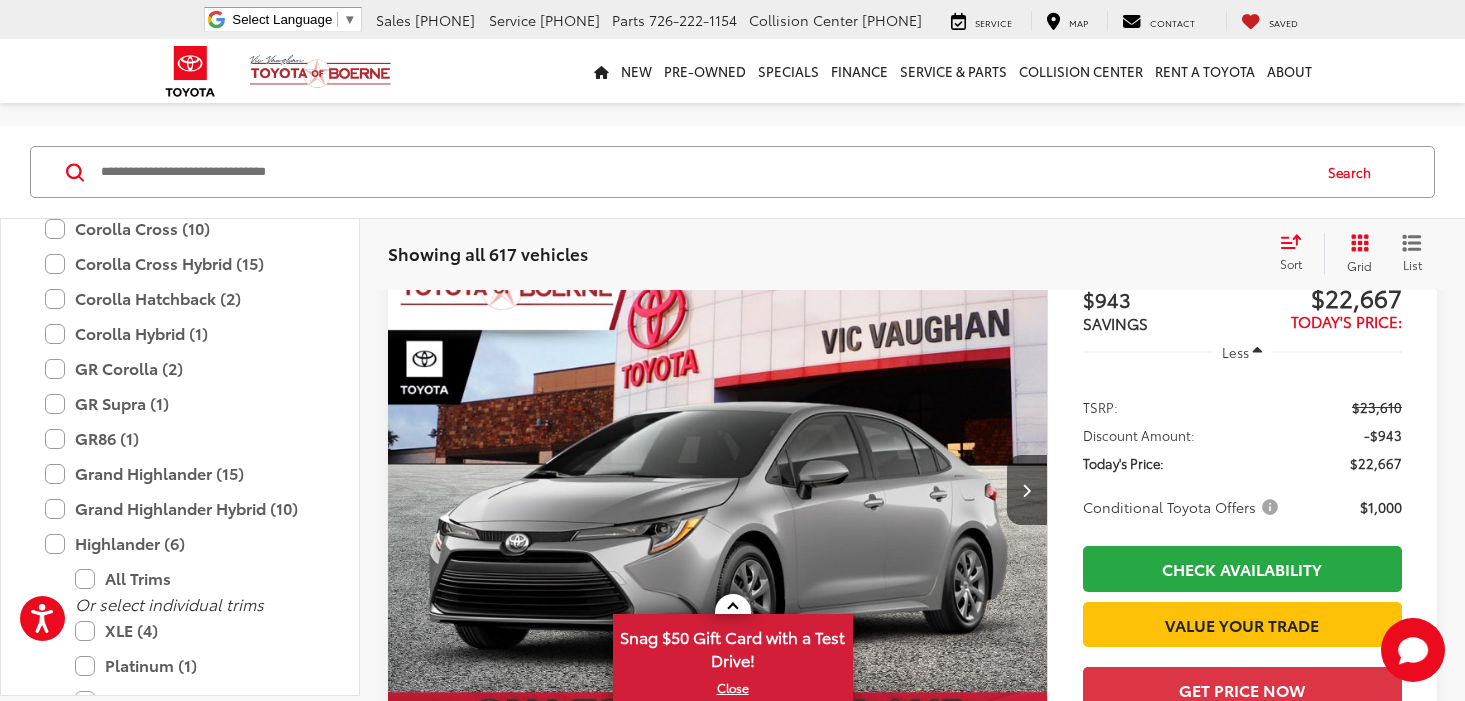 scroll, scrollTop: 150, scrollLeft: 0, axis: vertical 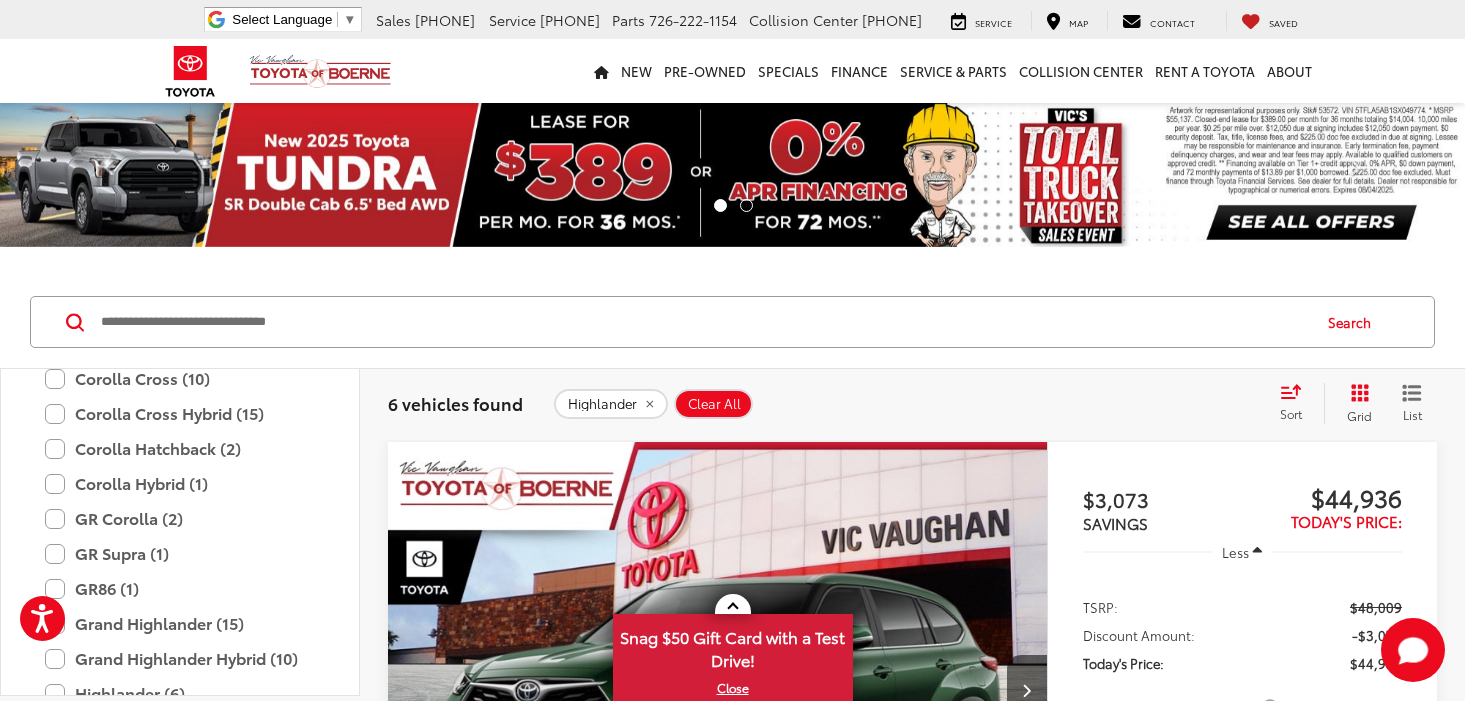 drag, startPoint x: 1395, startPoint y: 388, endPoint x: 1280, endPoint y: 384, distance: 115.06954 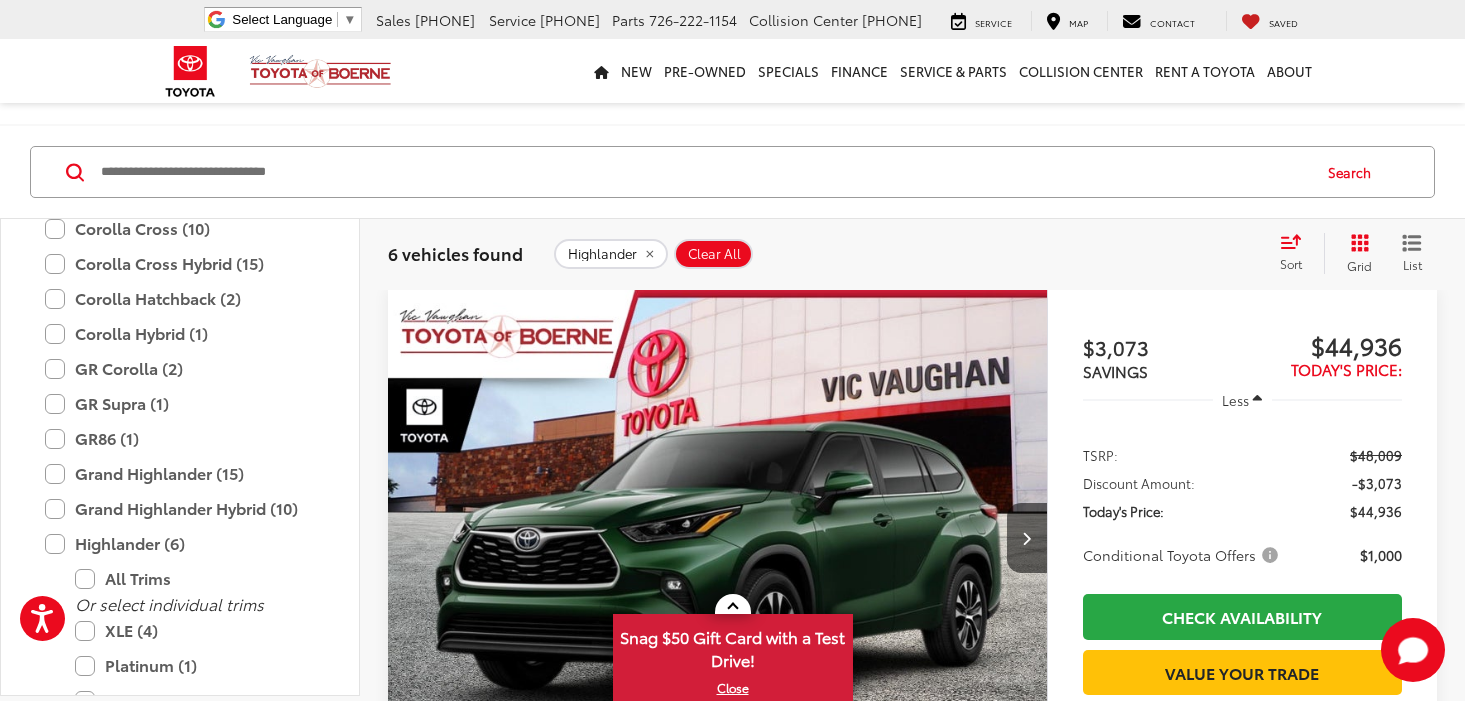 scroll, scrollTop: 200, scrollLeft: 0, axis: vertical 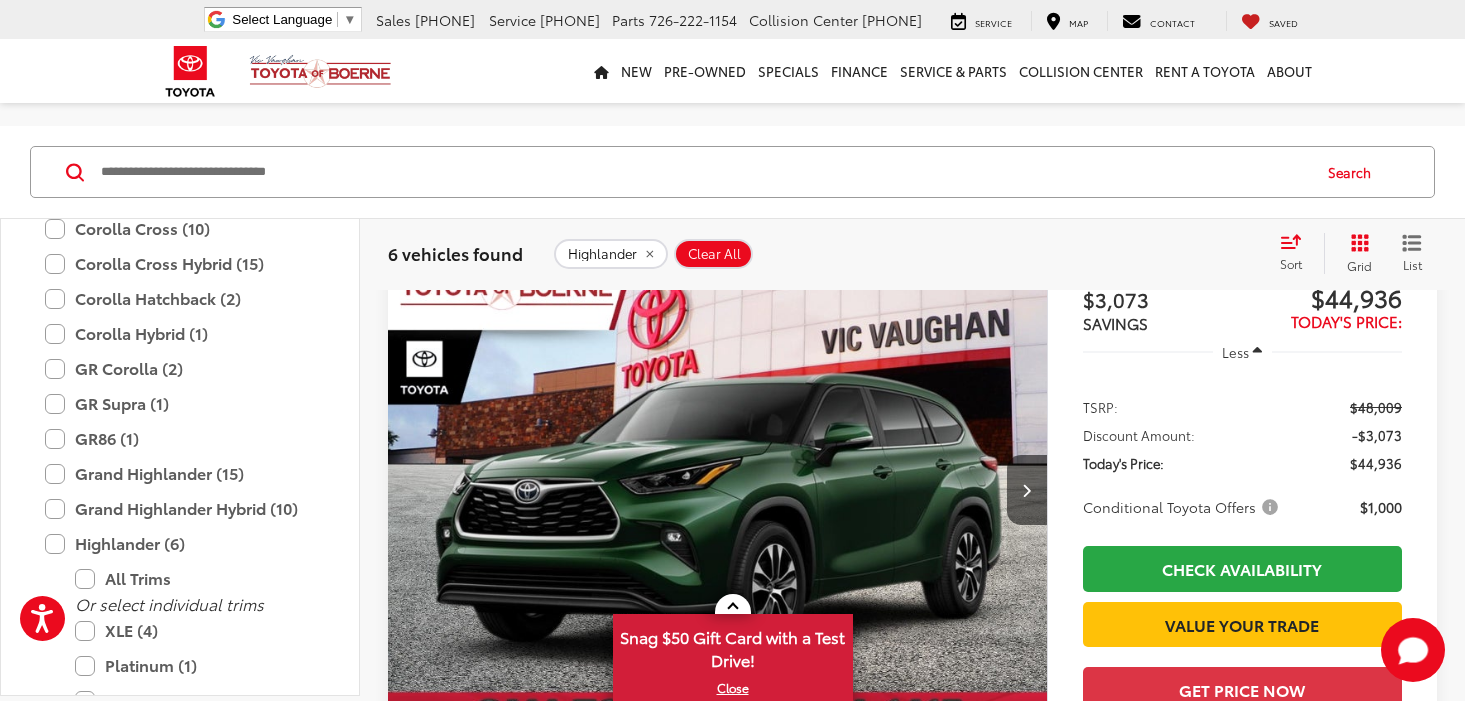 click 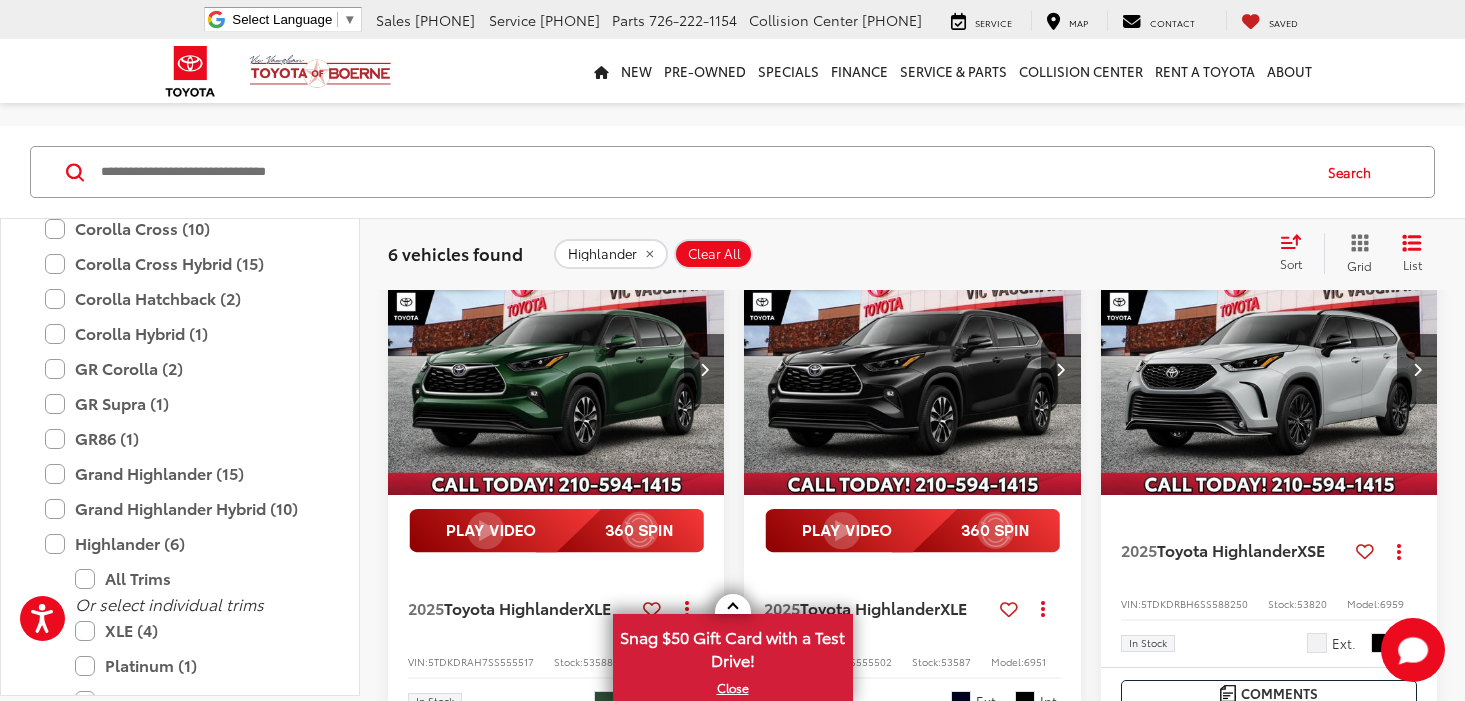 click 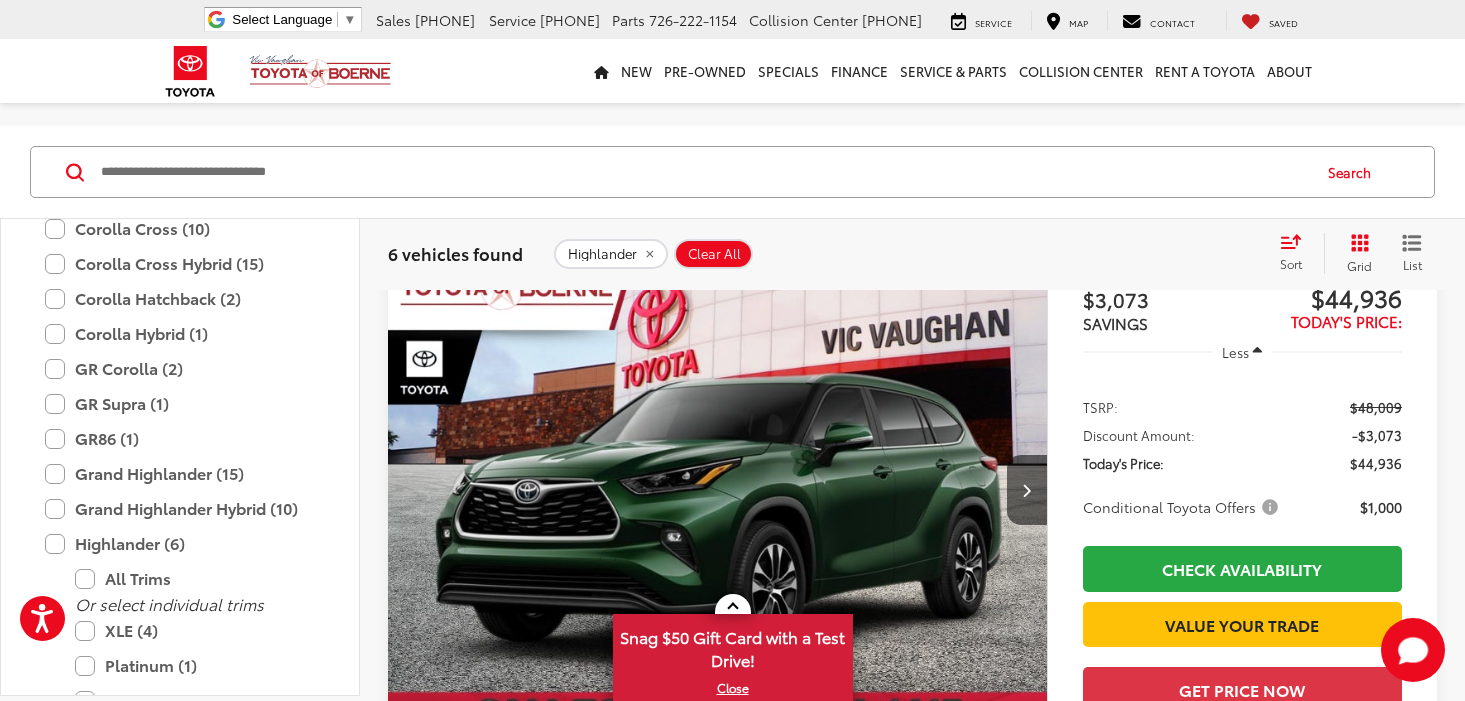 click 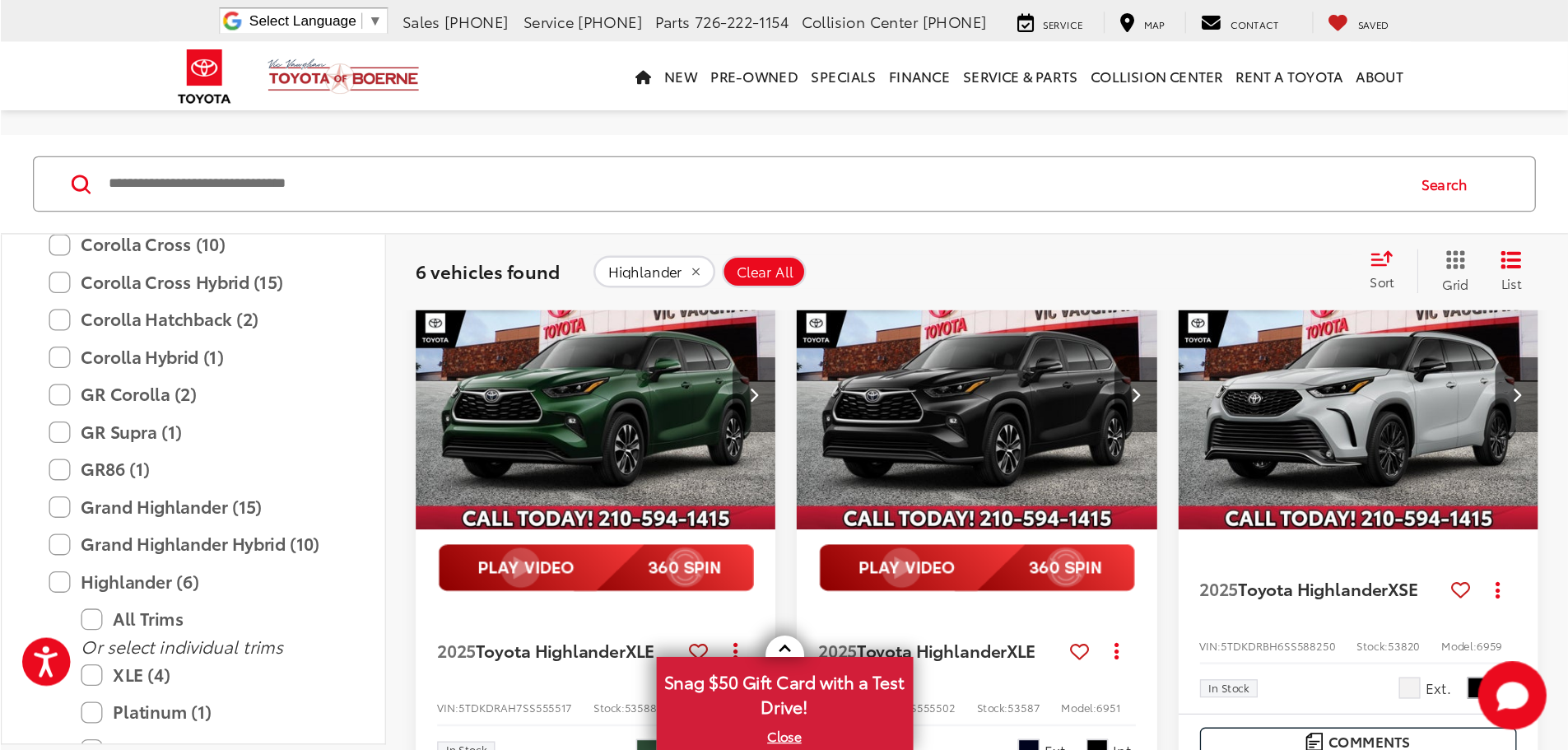 scroll, scrollTop: 494, scrollLeft: 0, axis: vertical 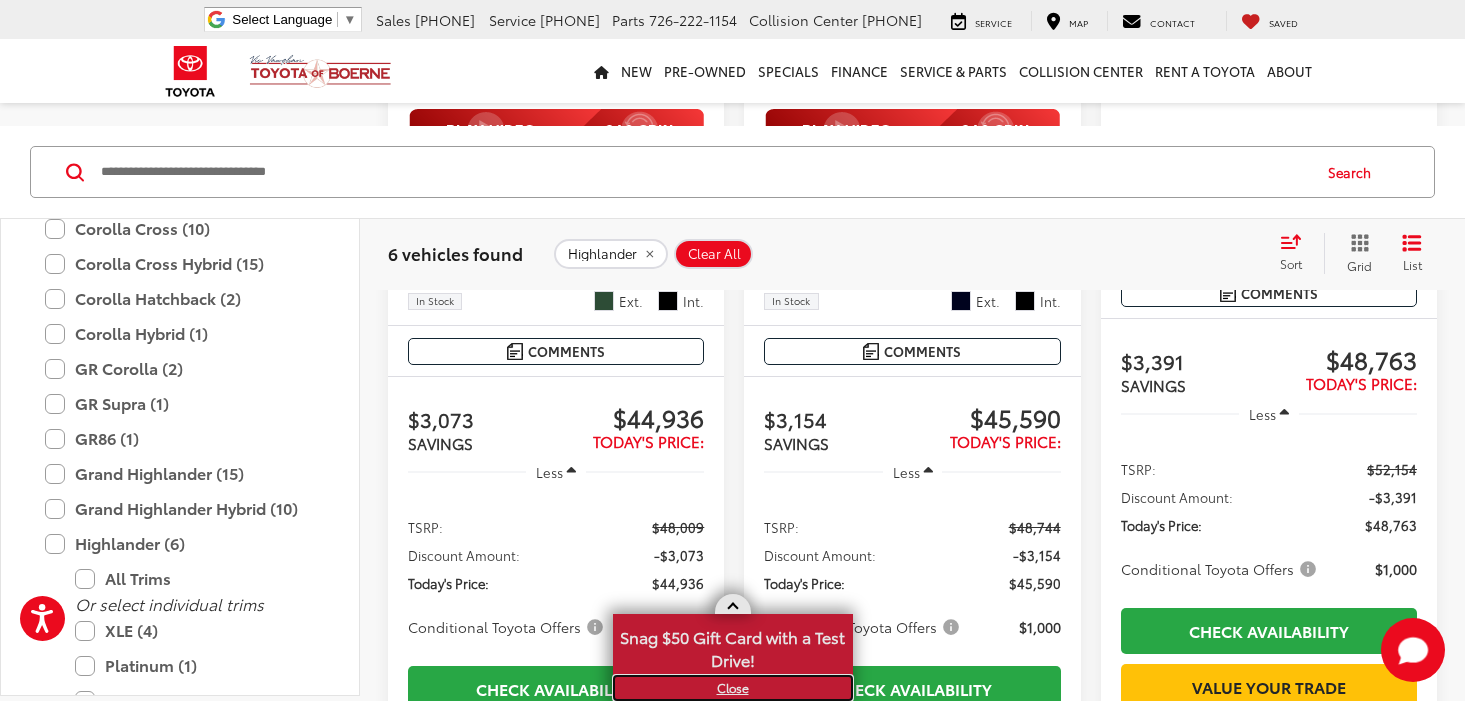 click on "X" at bounding box center (733, 688) 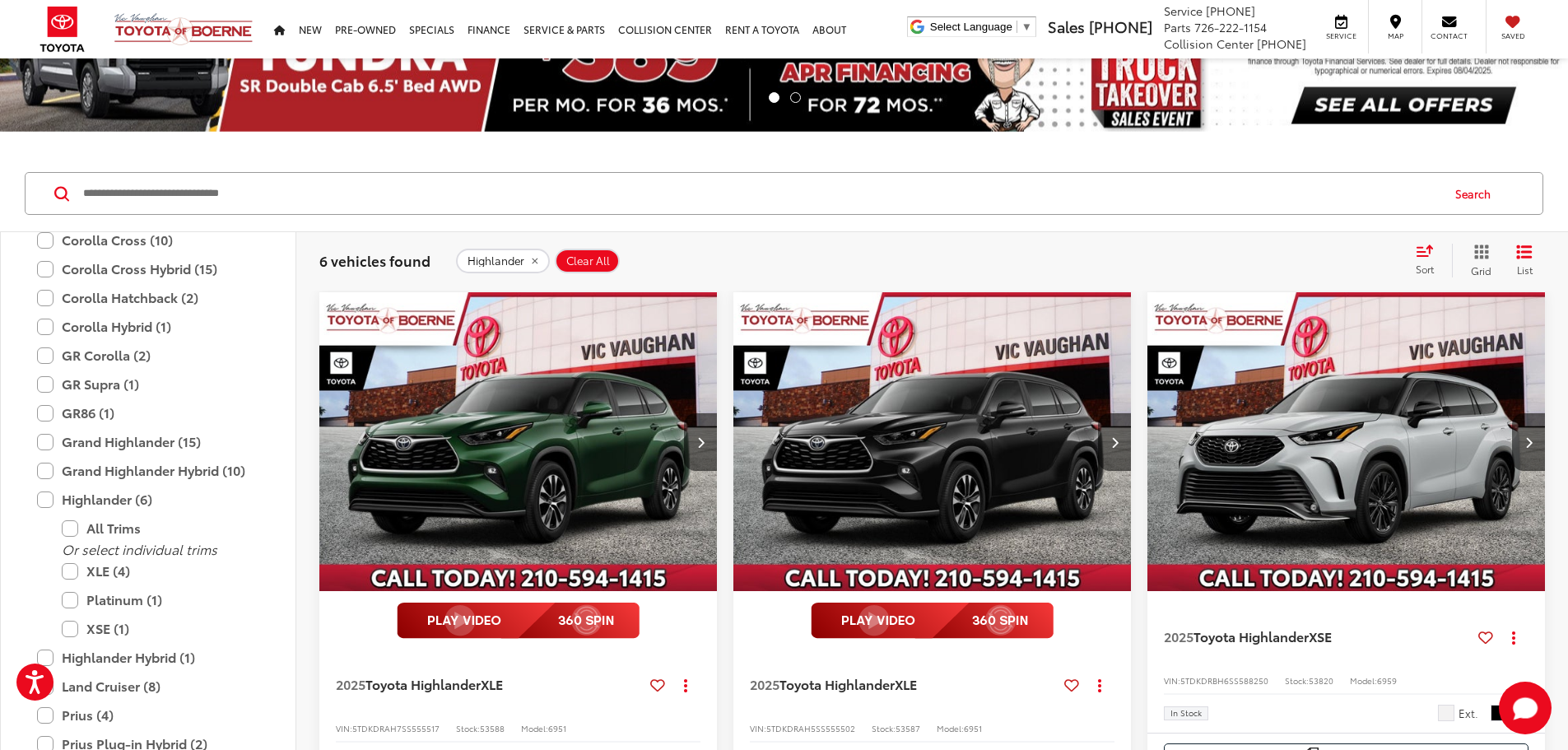 scroll, scrollTop: 0, scrollLeft: 0, axis: both 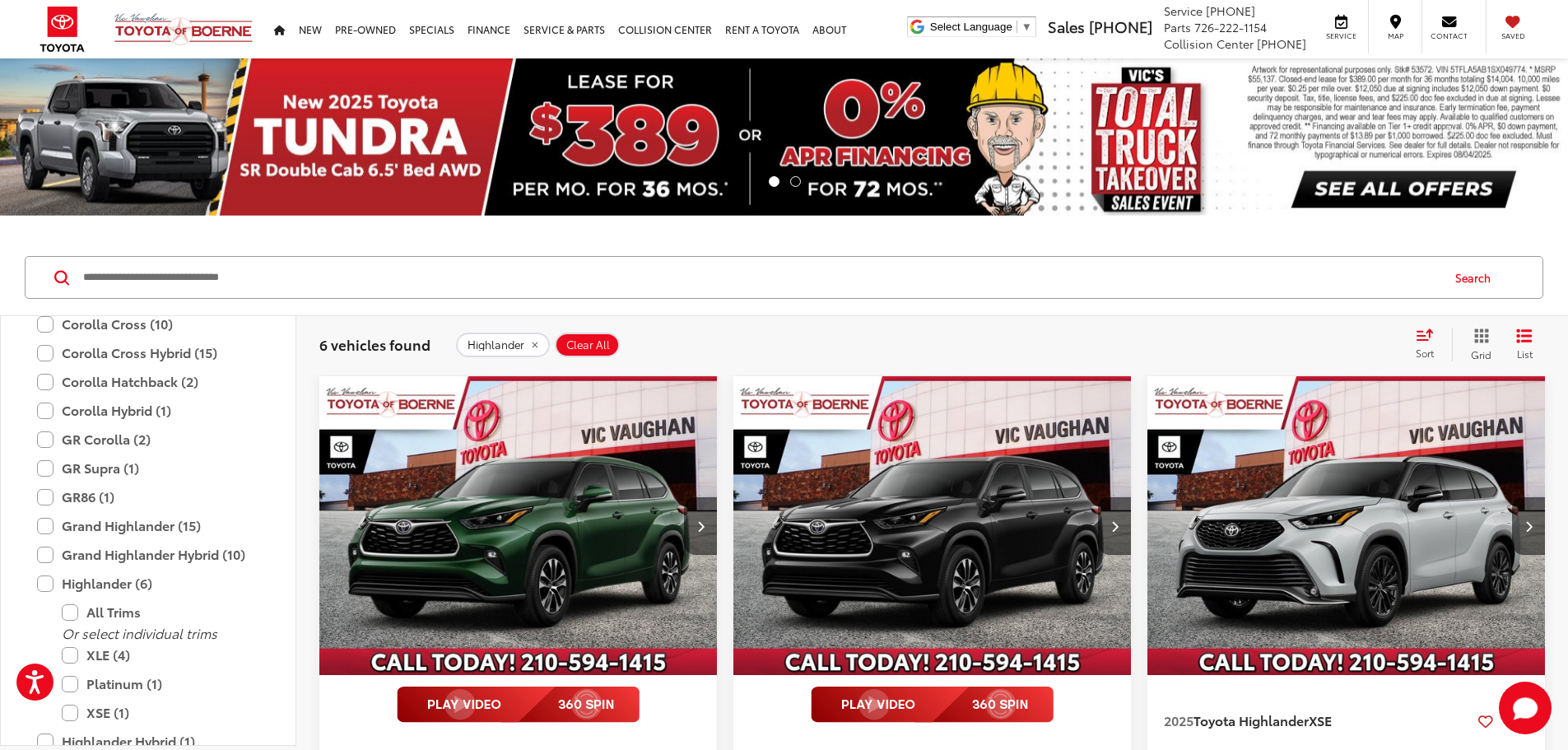 click on "List" at bounding box center (1524, 344) 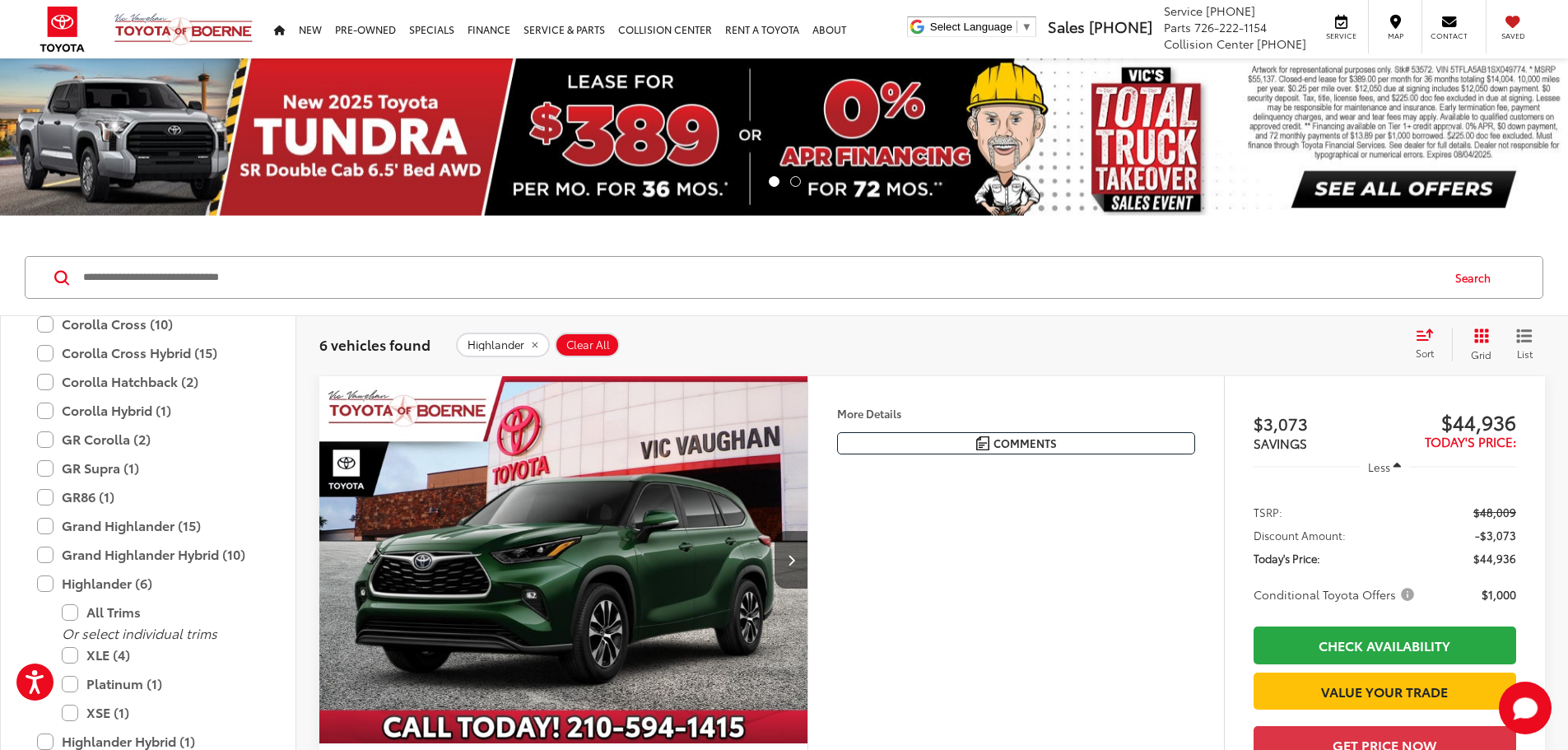 scroll, scrollTop: 165, scrollLeft: 0, axis: vertical 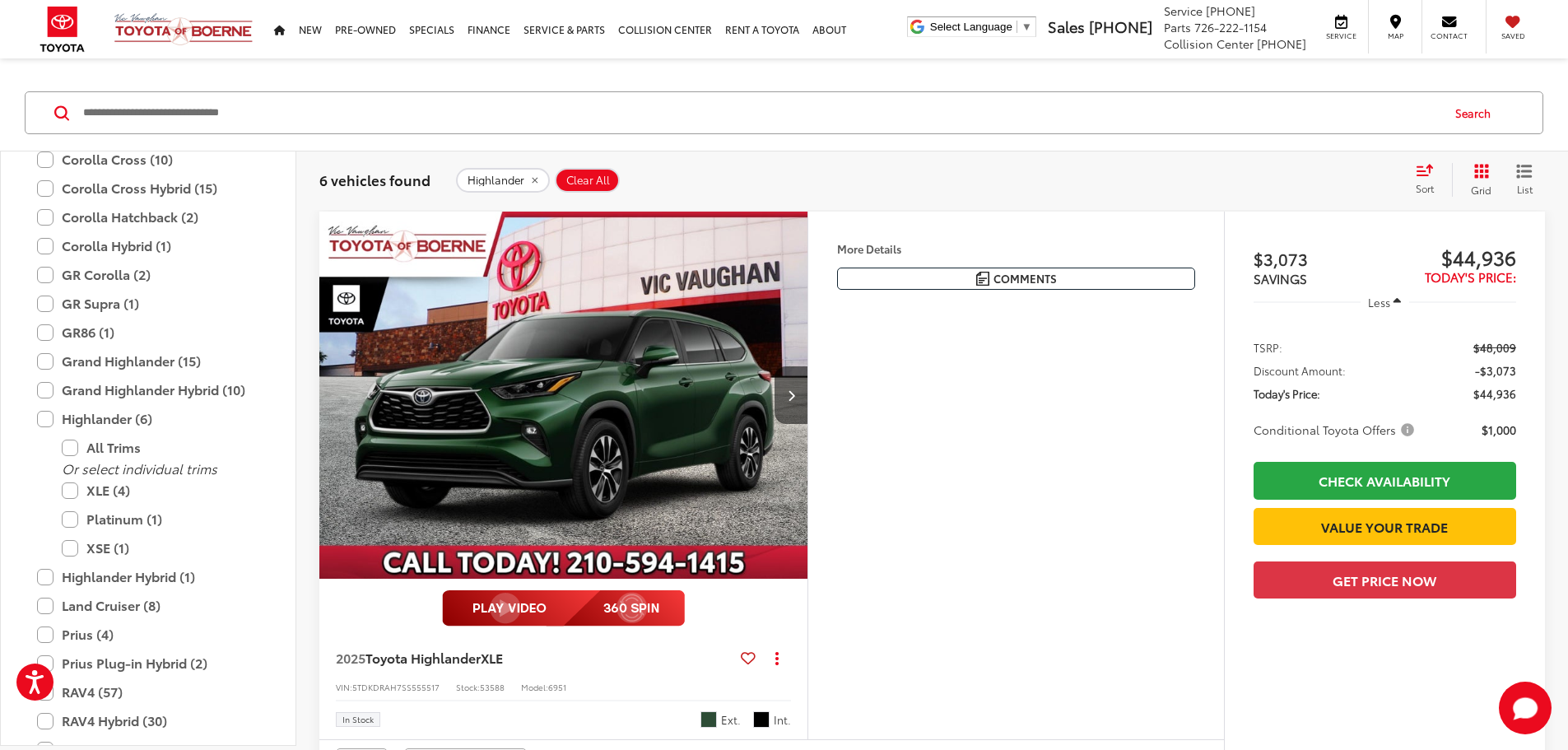click 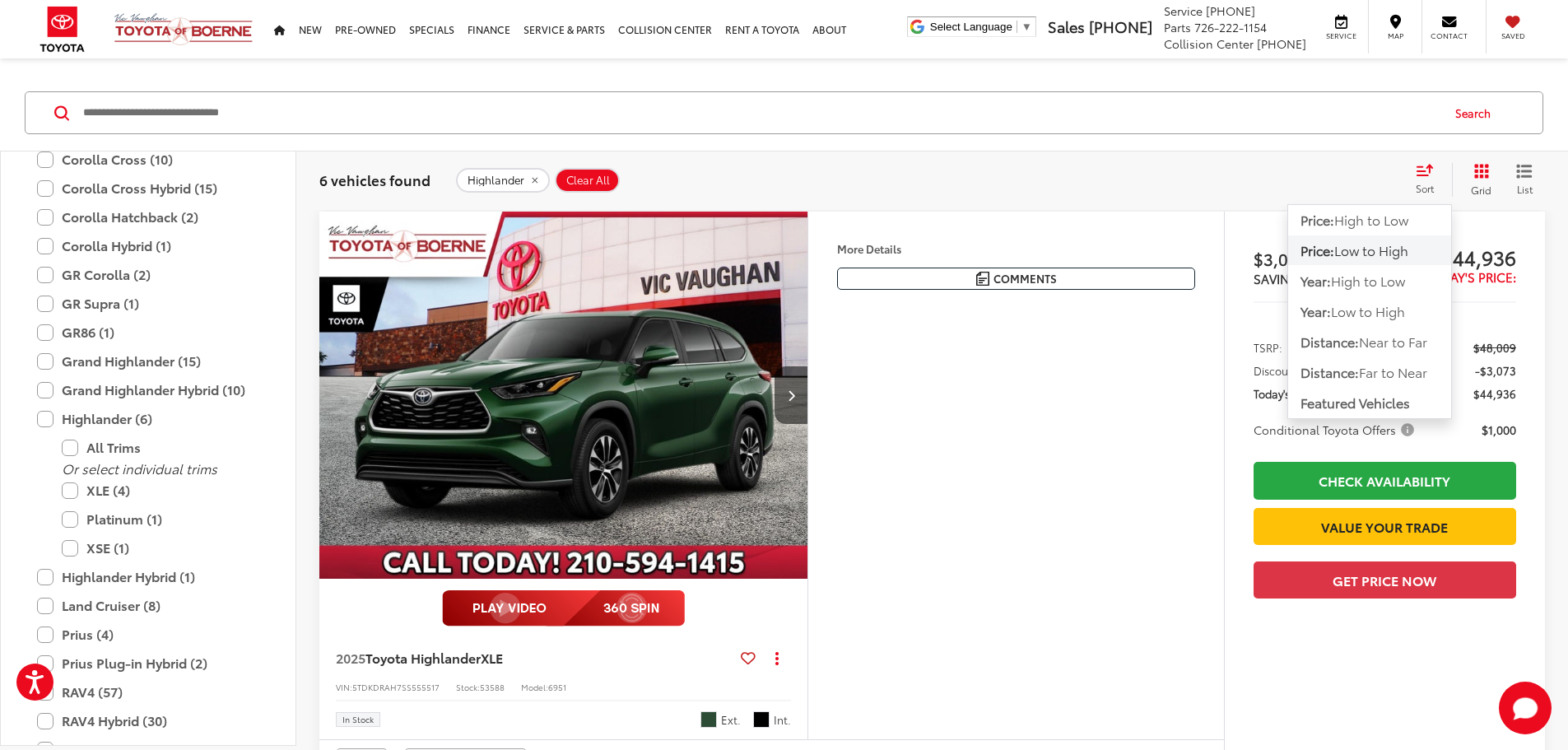 click on "Low to High" at bounding box center (1371, 249) 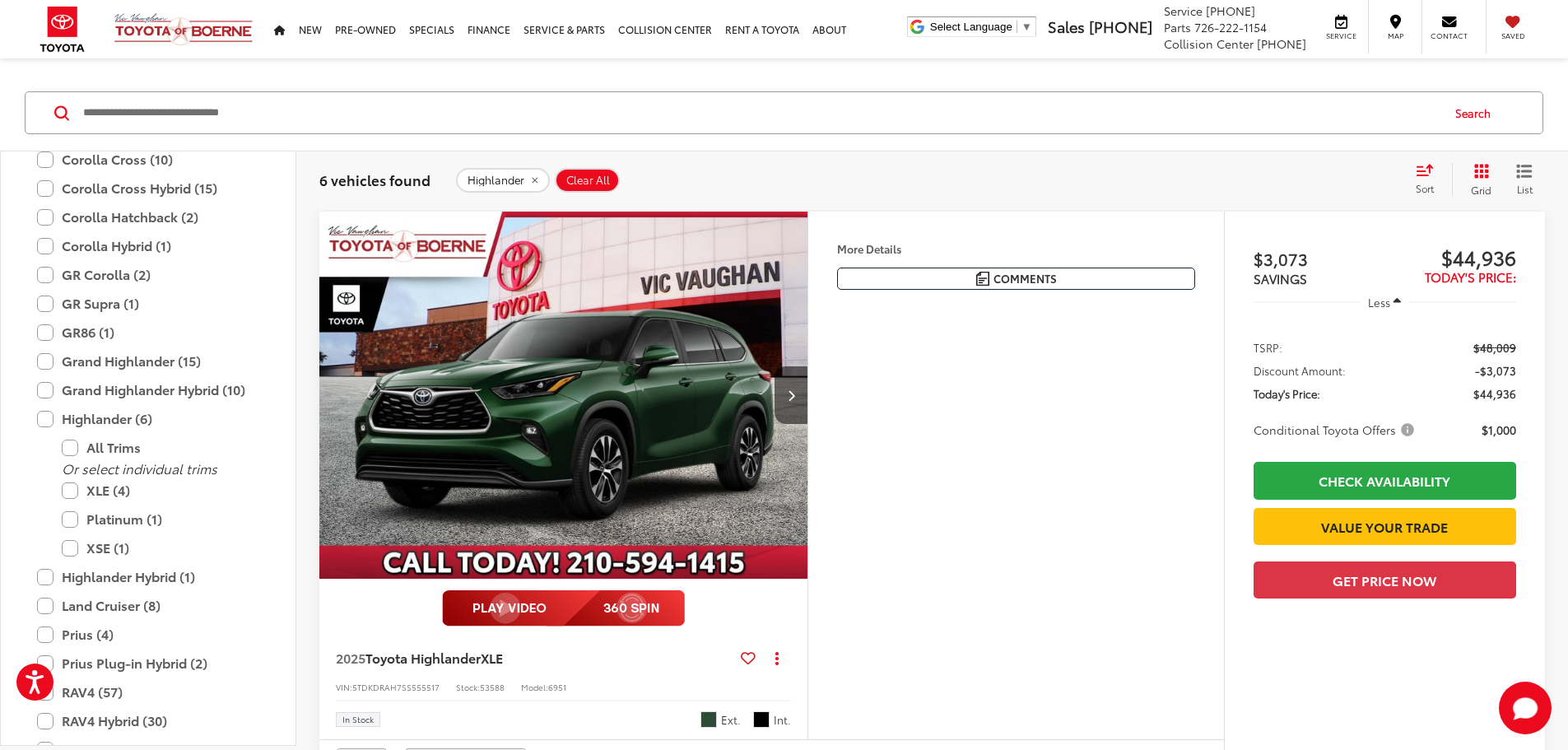 click 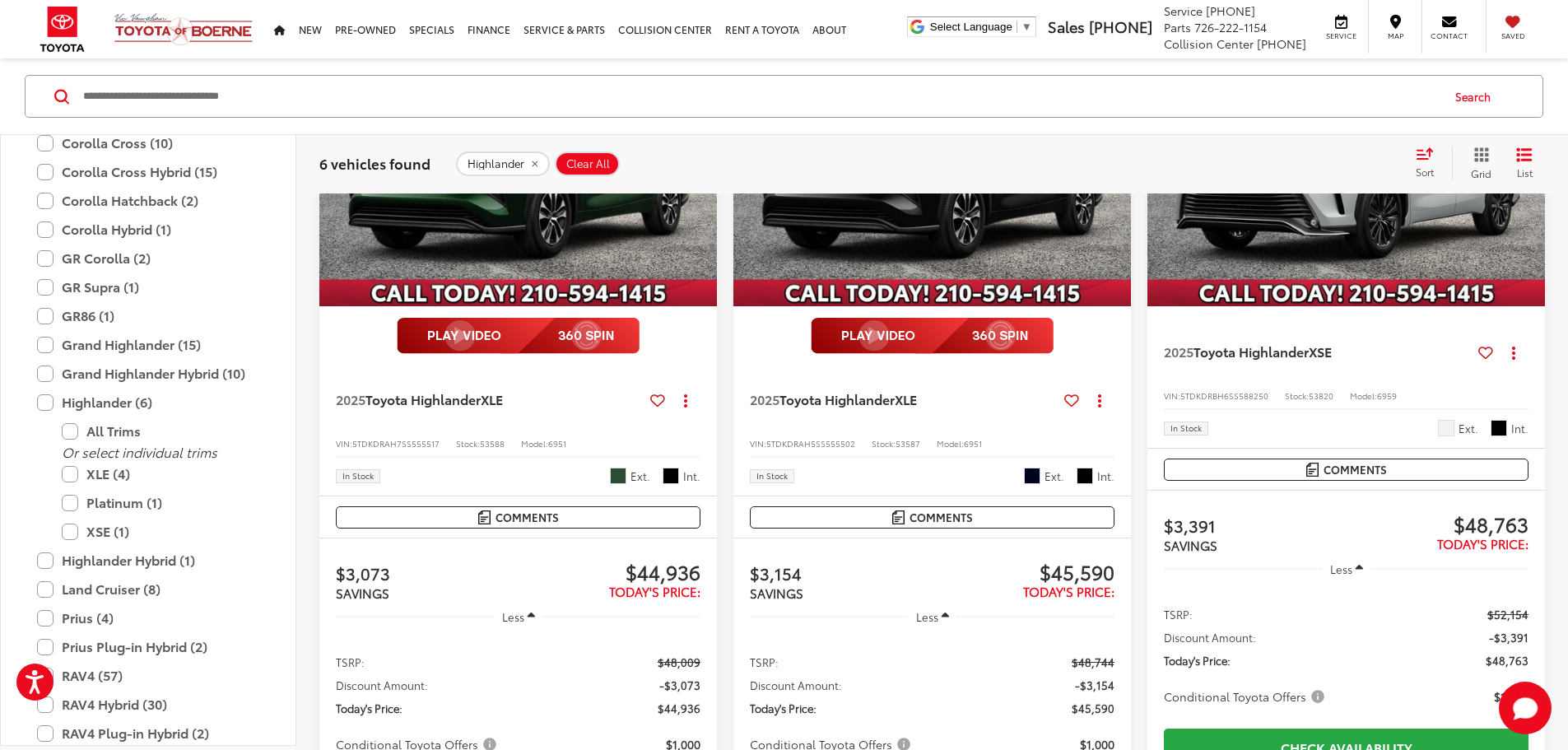 scroll, scrollTop: 329, scrollLeft: 0, axis: vertical 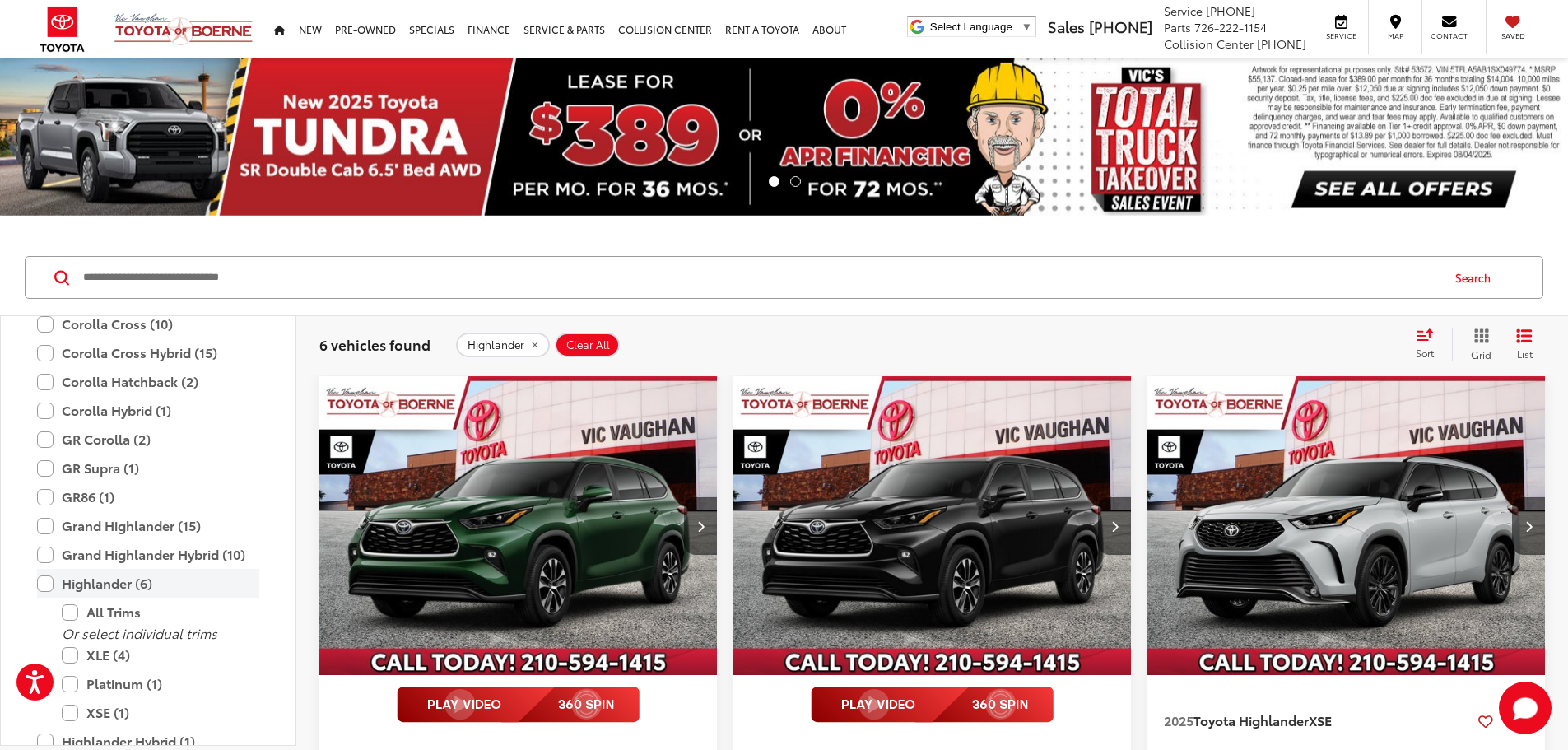 click on "Highlander (6)" at bounding box center (148, 583) 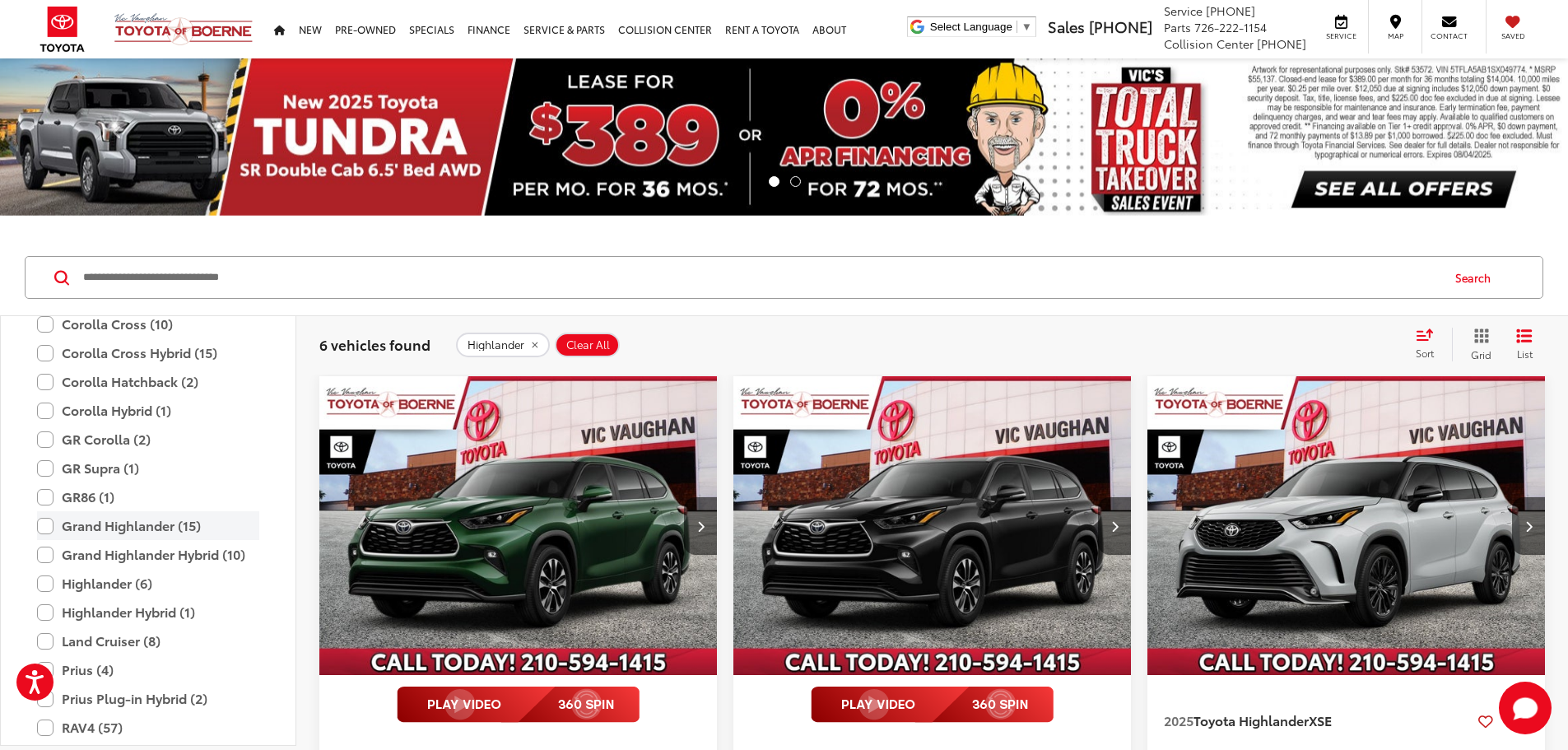 click on "Grand Highlander (15)" at bounding box center [148, 525] 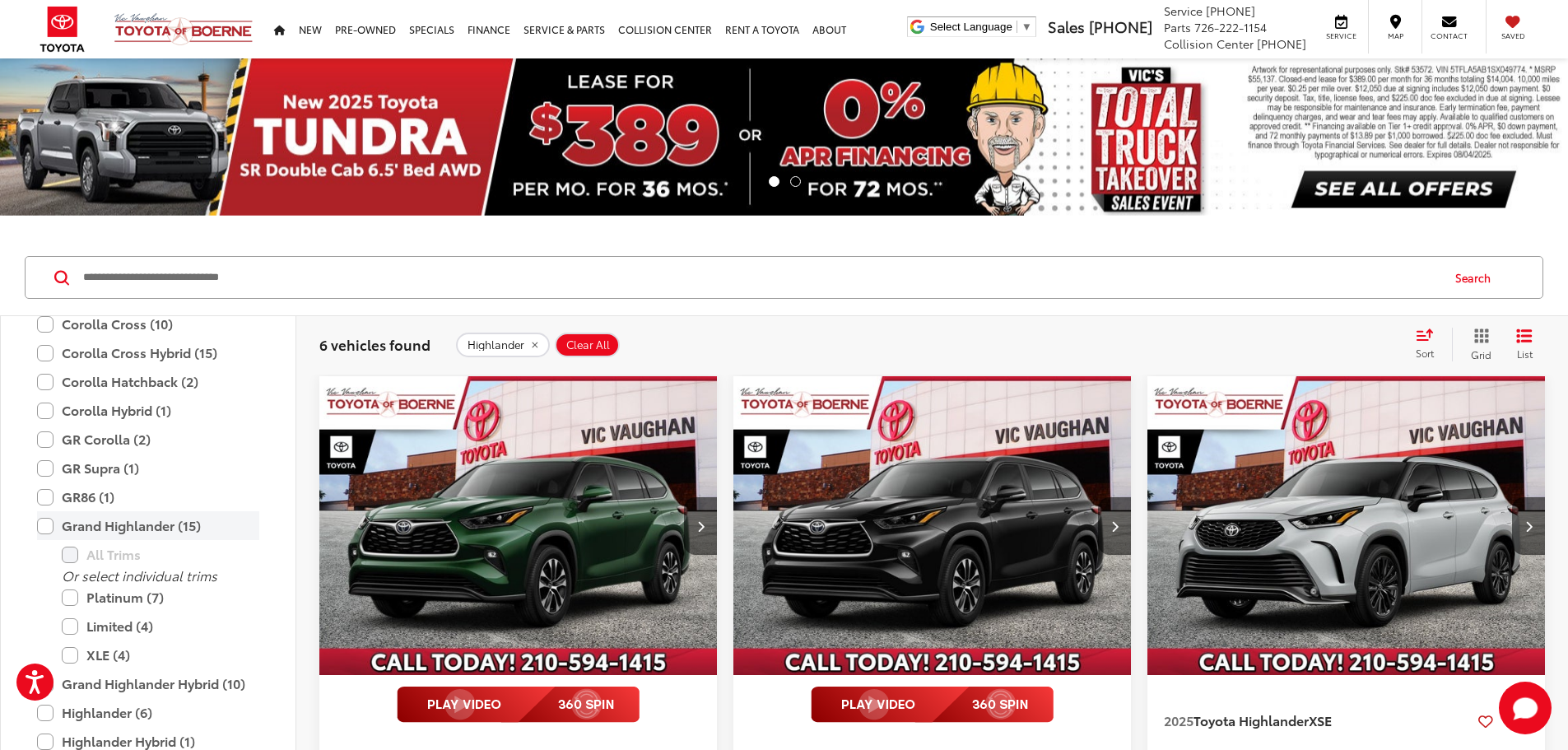 scroll, scrollTop: 165, scrollLeft: 0, axis: vertical 